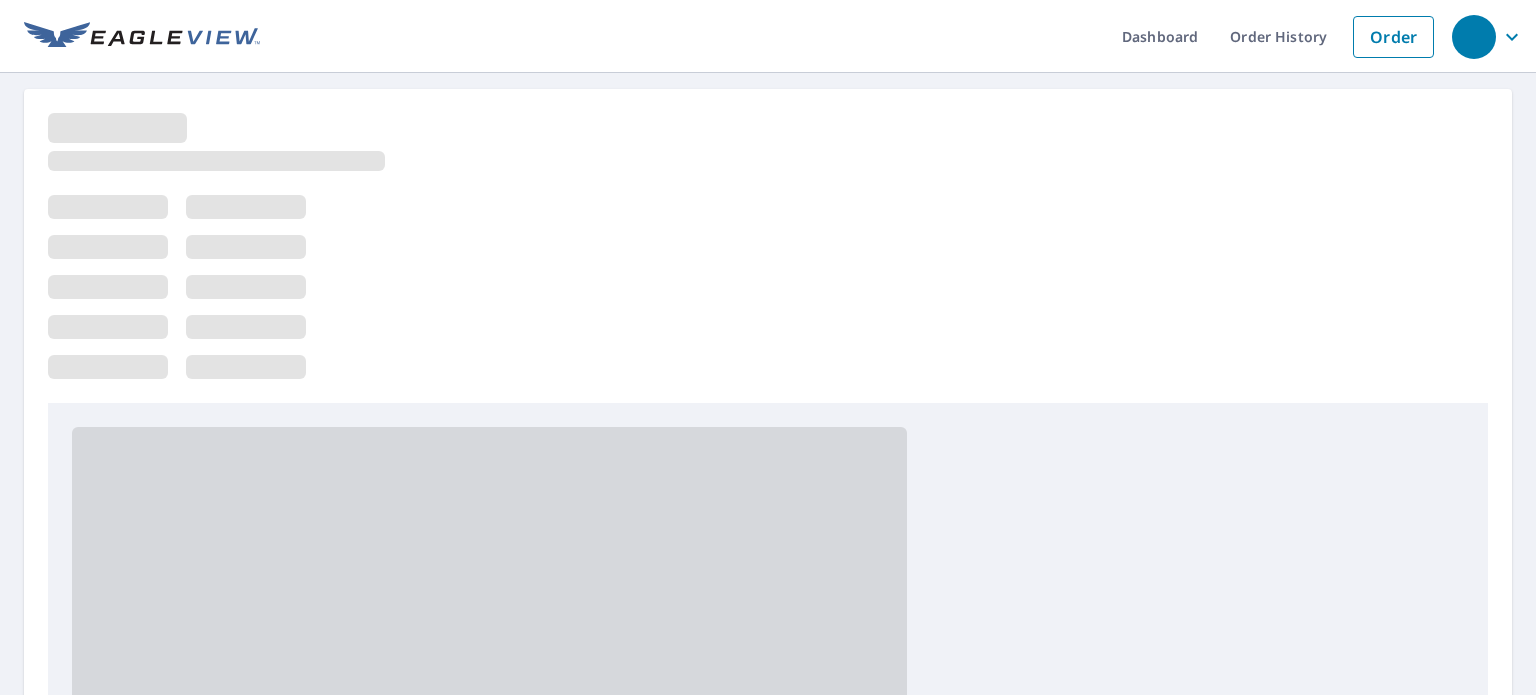 scroll, scrollTop: 0, scrollLeft: 0, axis: both 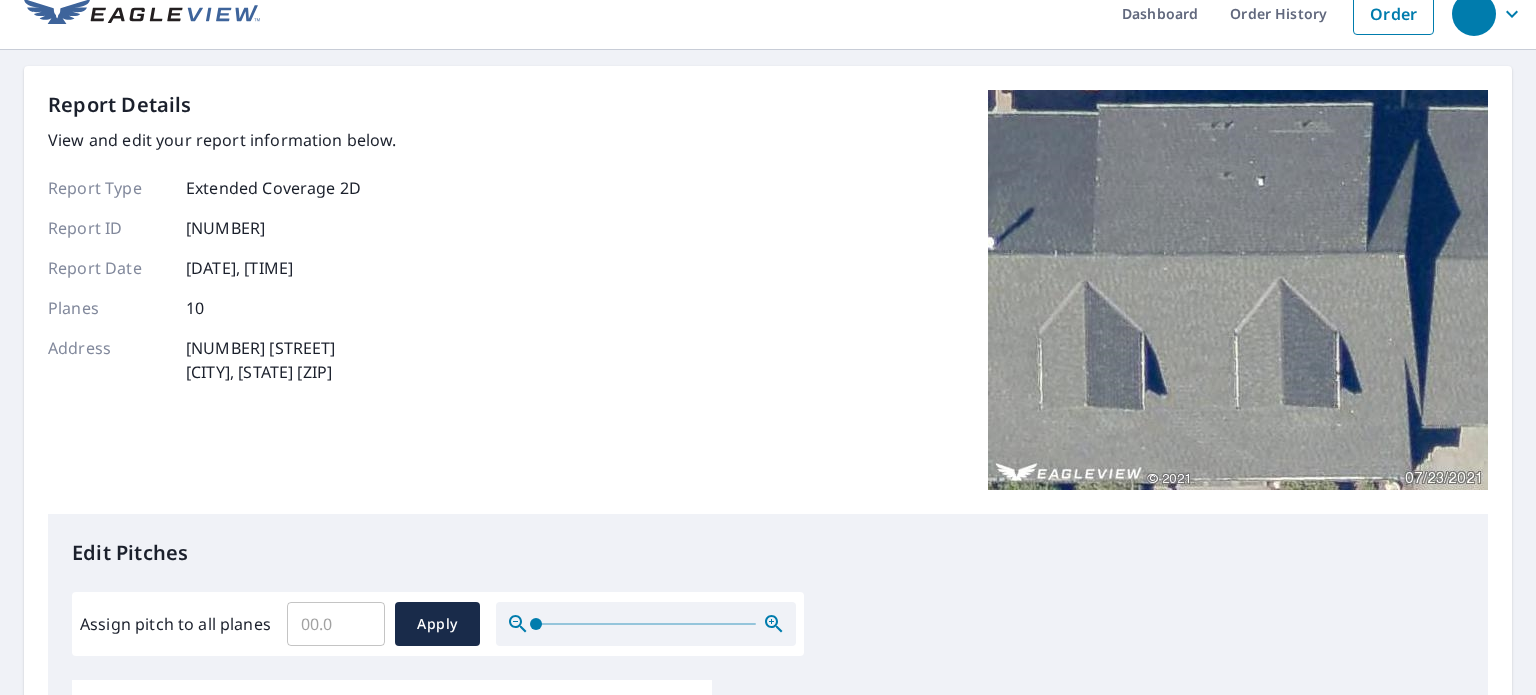 click on "Report Details View and edit your report information below. Report Type Extended Coverage 2D Report ID [NUMBER] Report Date [DATE], [TIME] Planes [NUMBER] Address [NUMBER] [STREET] [CITY], [STATE] [ZIP]" at bounding box center (768, 302) 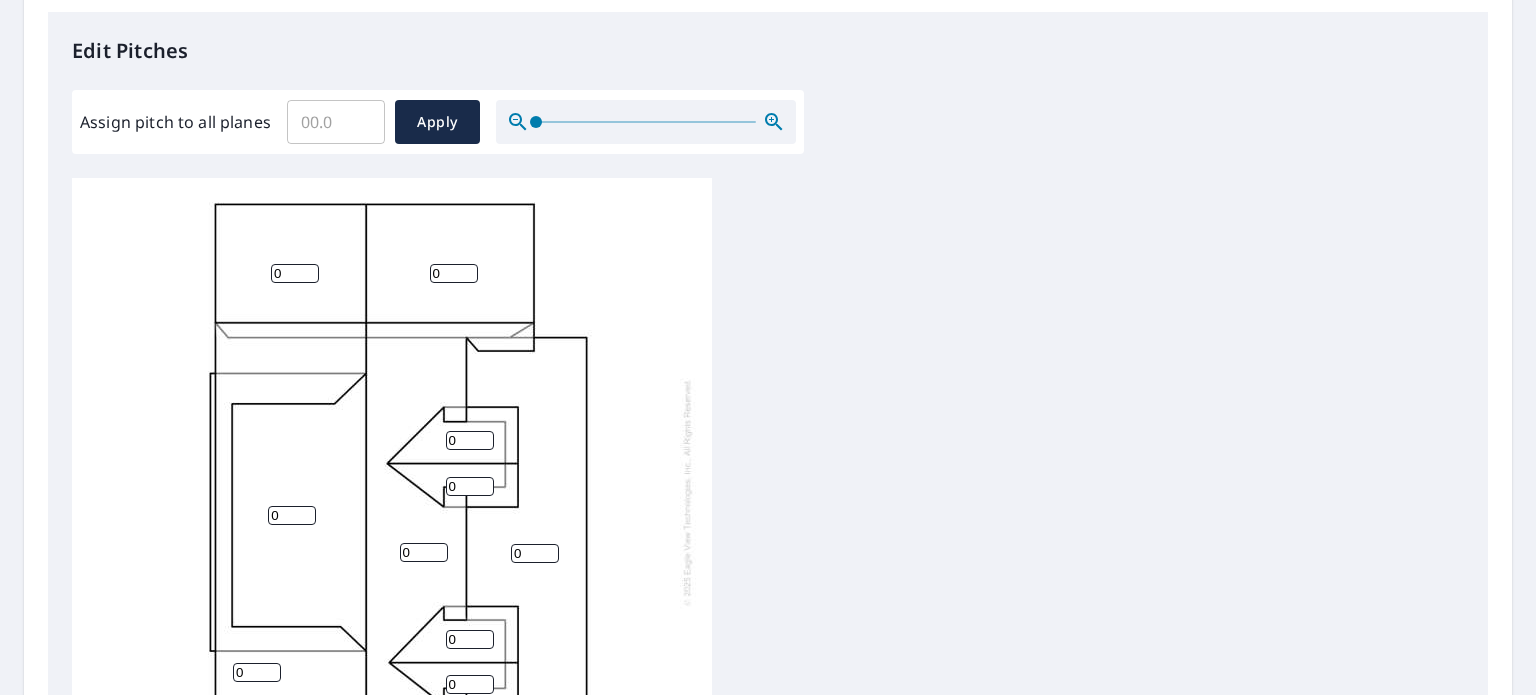 scroll, scrollTop: 533, scrollLeft: 0, axis: vertical 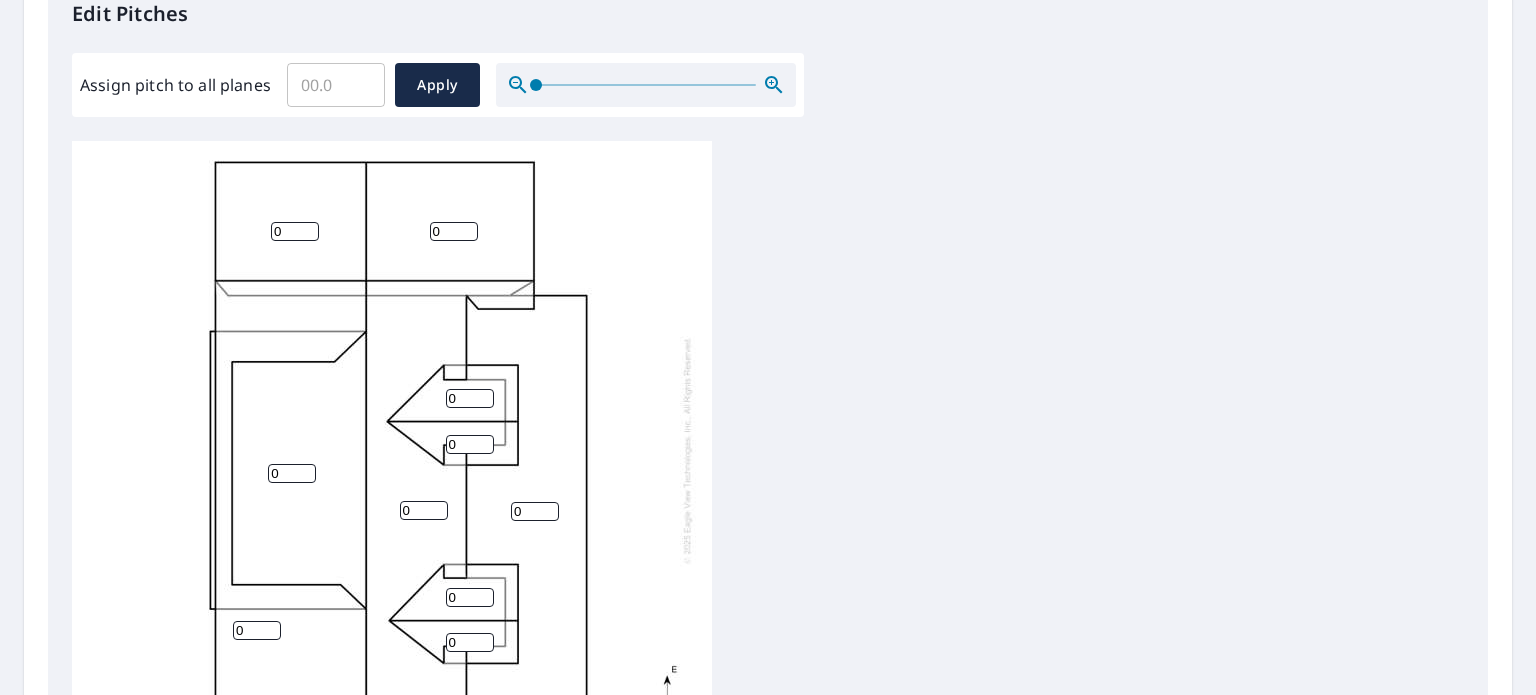 click on "0" at bounding box center (295, 231) 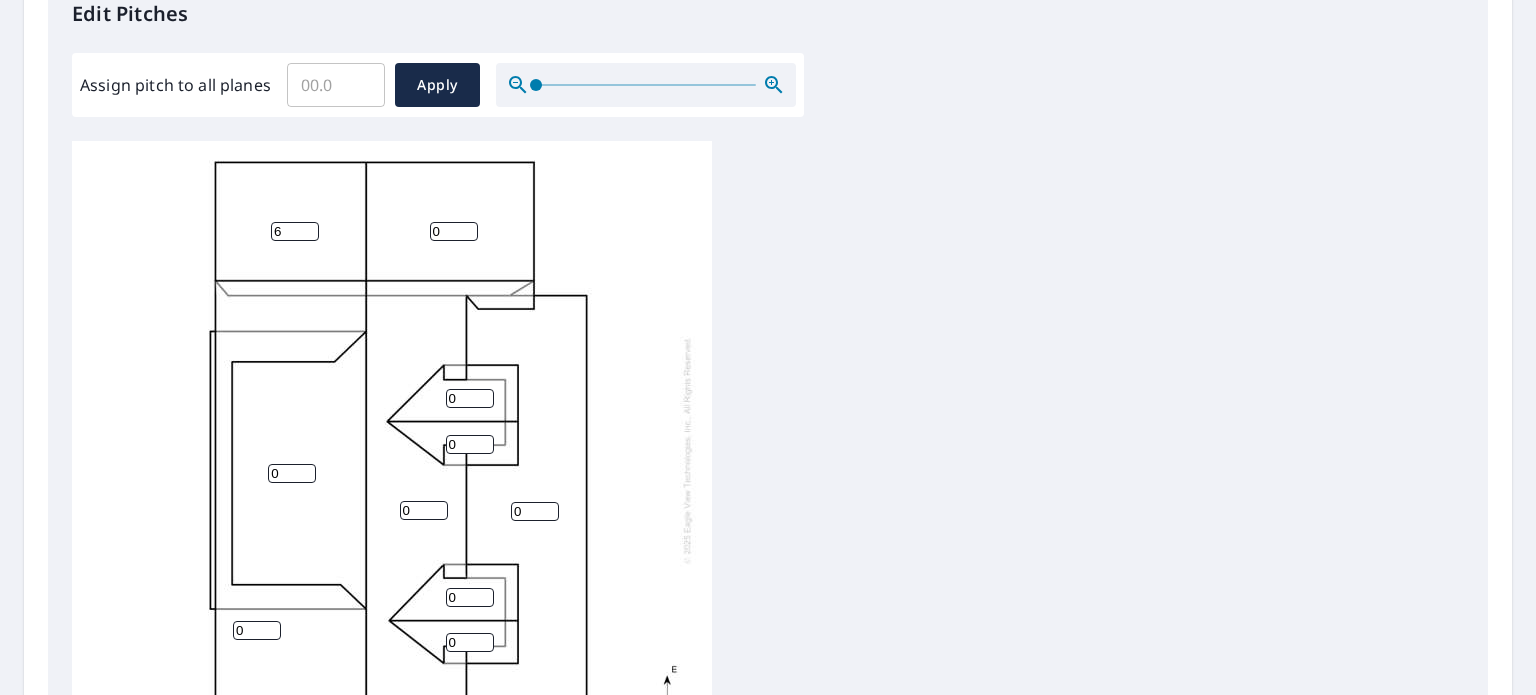type on "6" 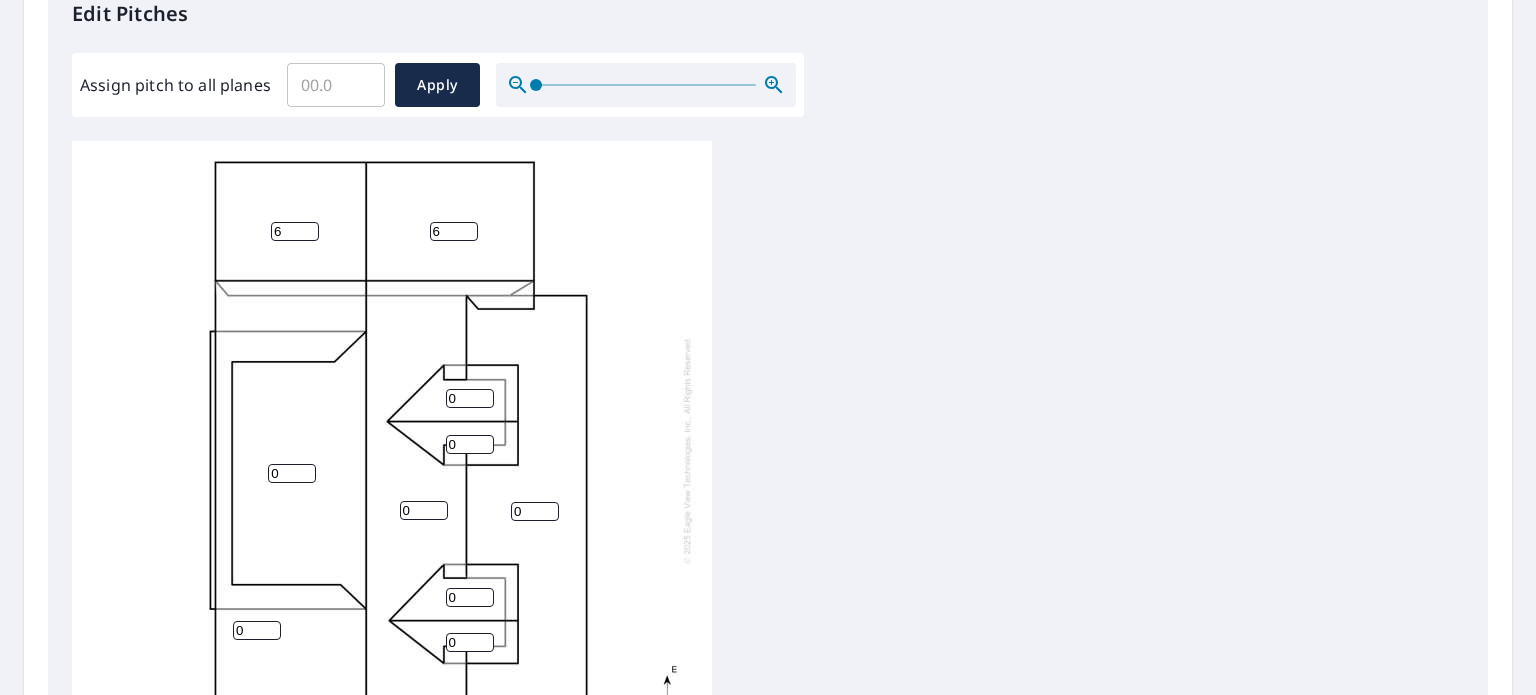 type on "6" 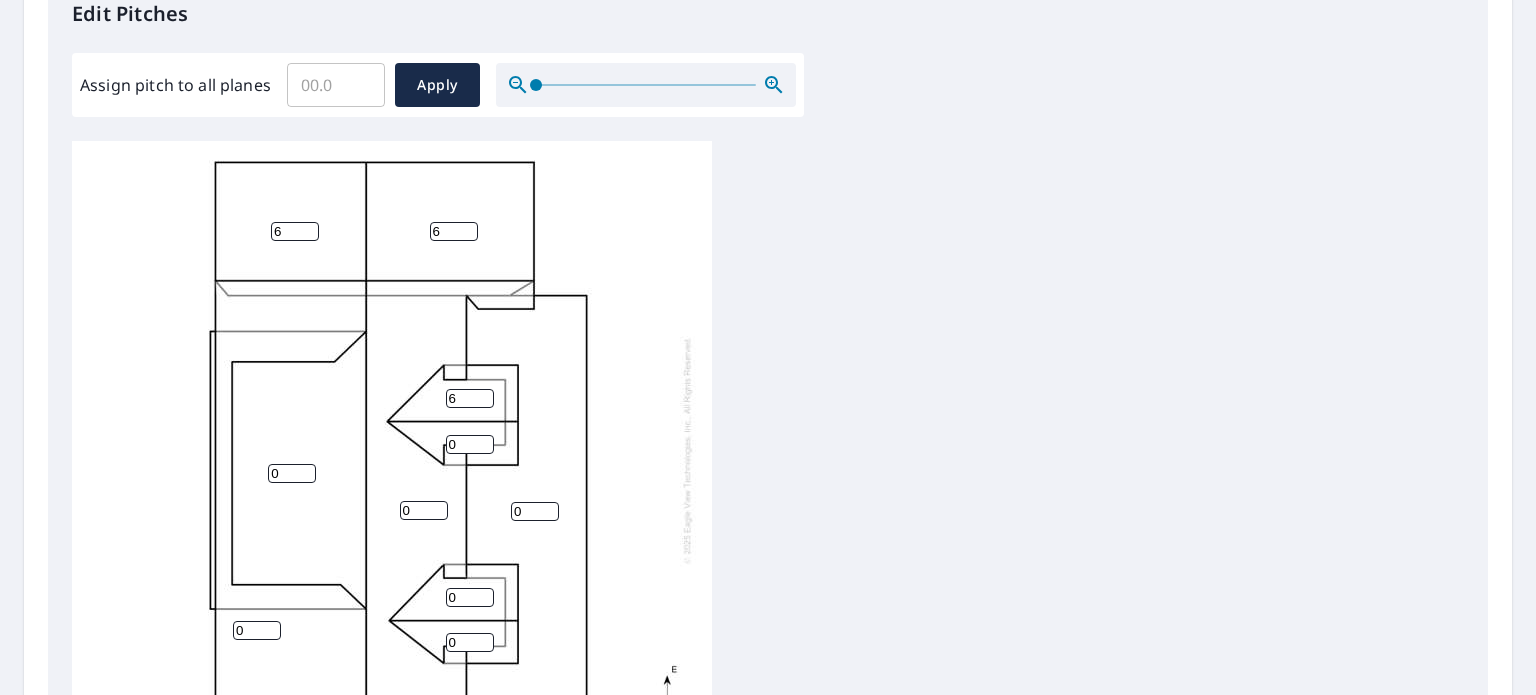 type on "6" 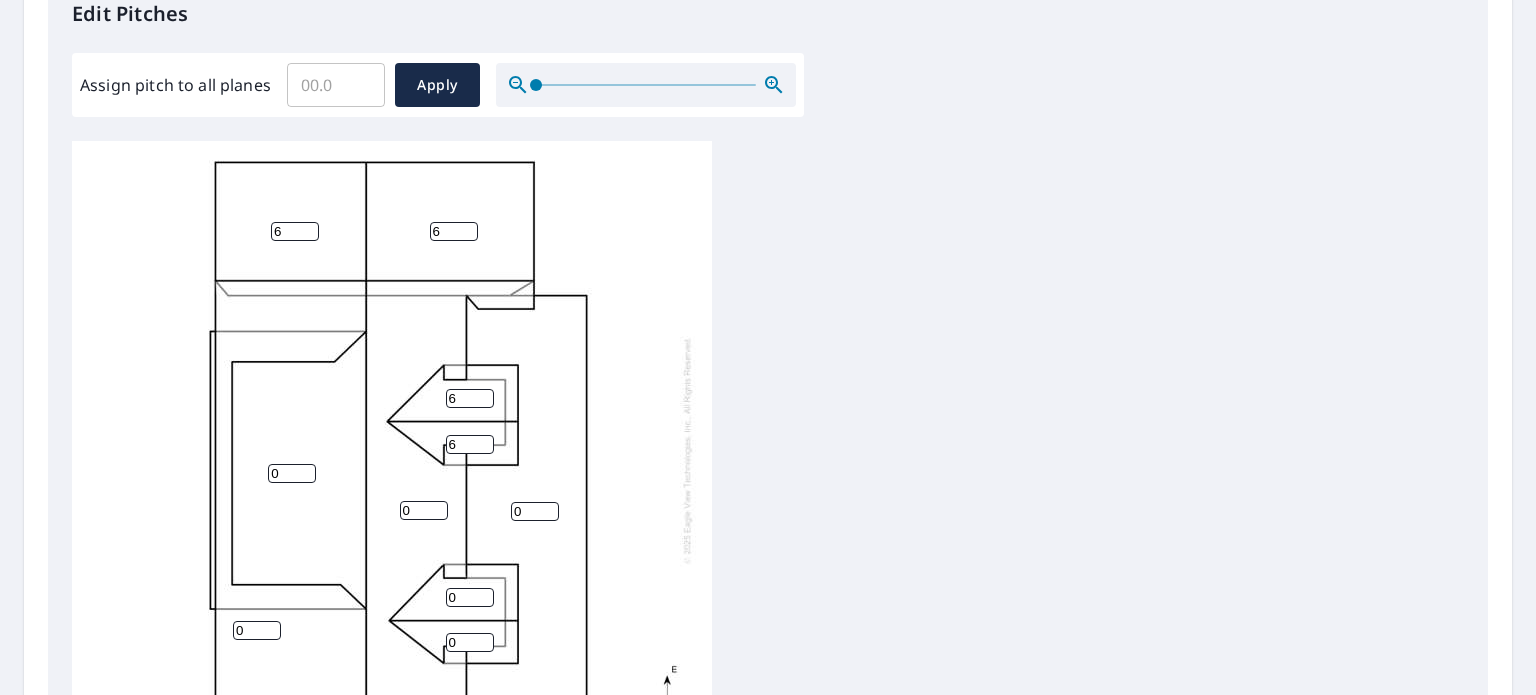 type on "6" 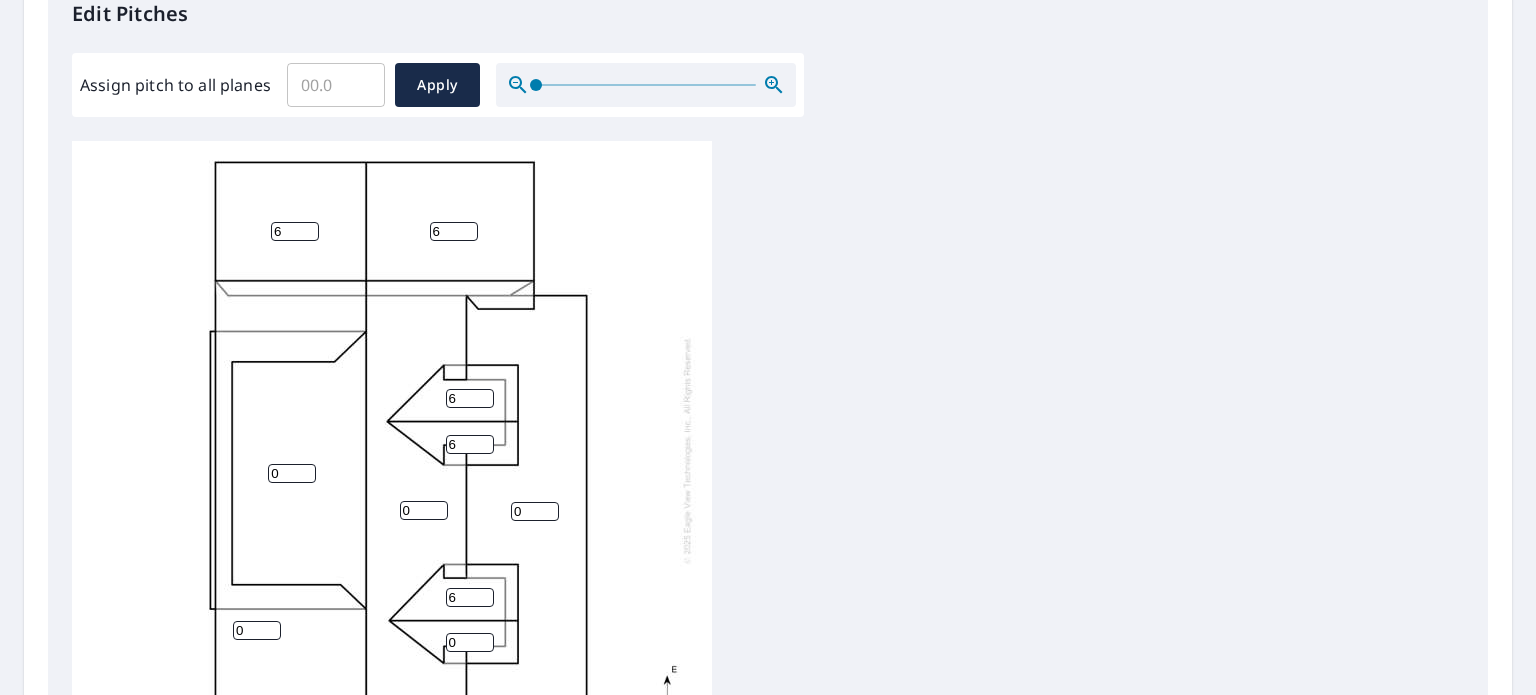 type on "6" 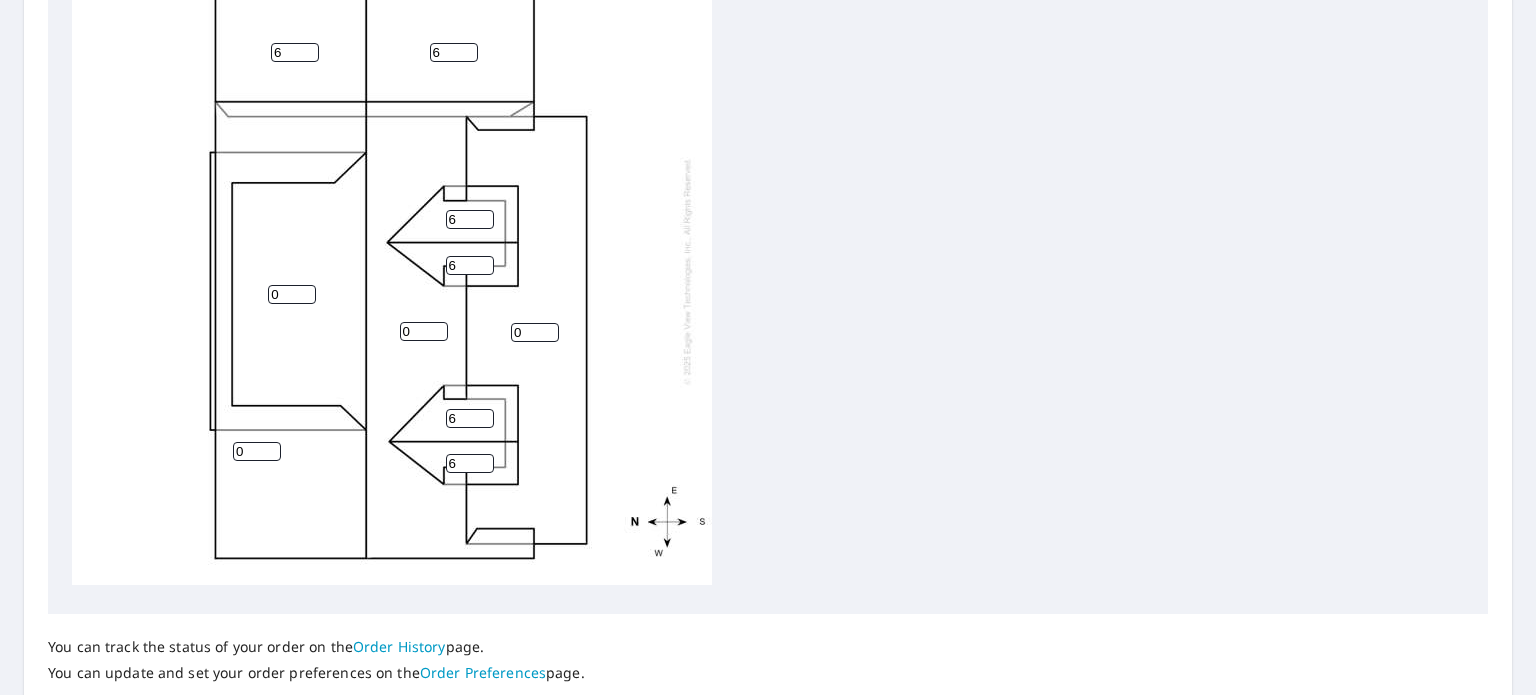 scroll, scrollTop: 742, scrollLeft: 0, axis: vertical 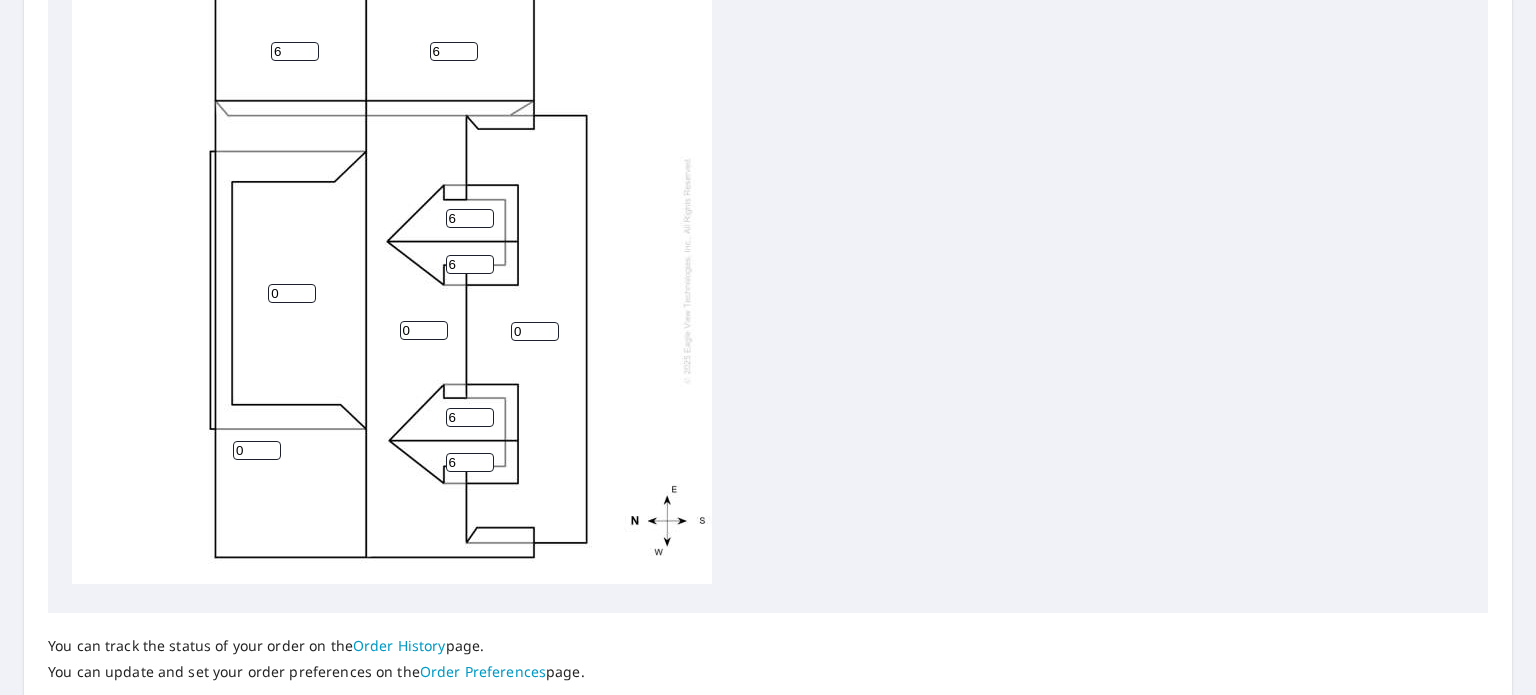 type on "6" 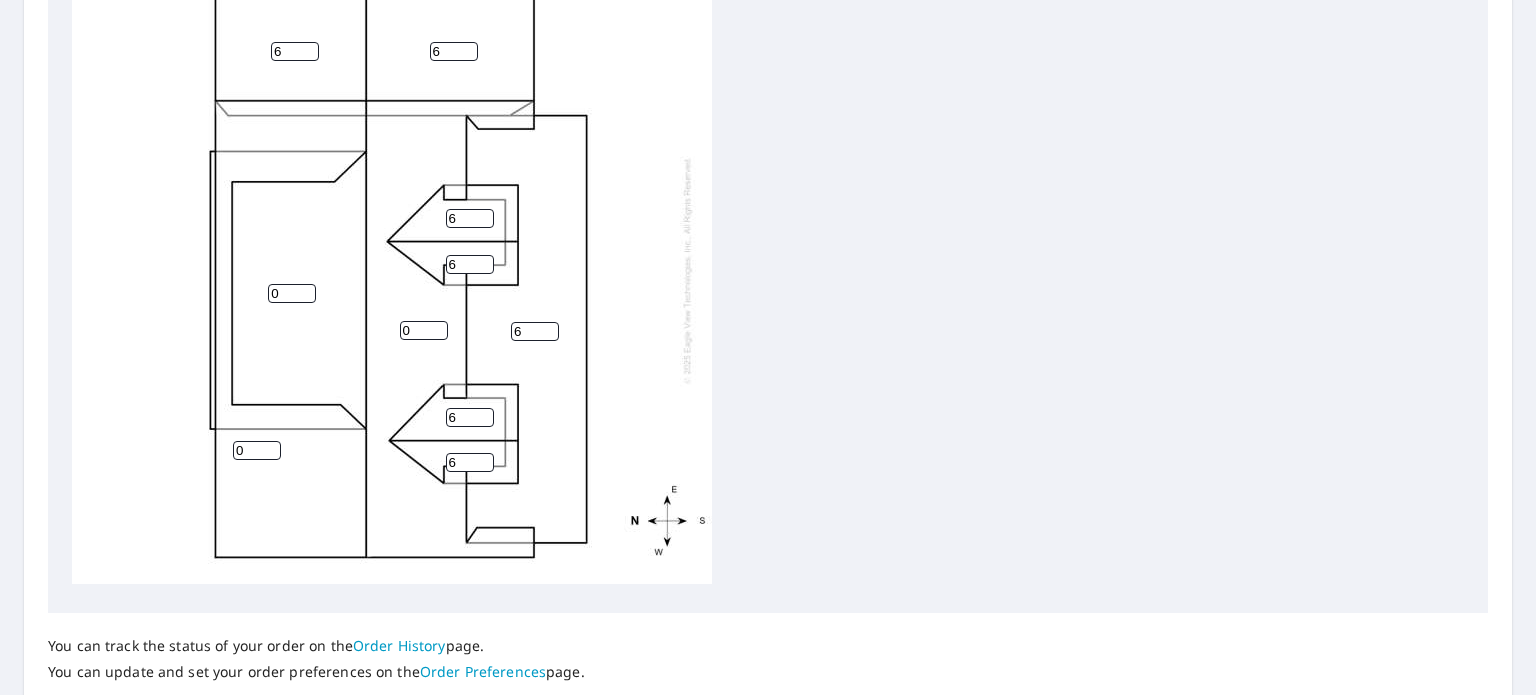 type on "6" 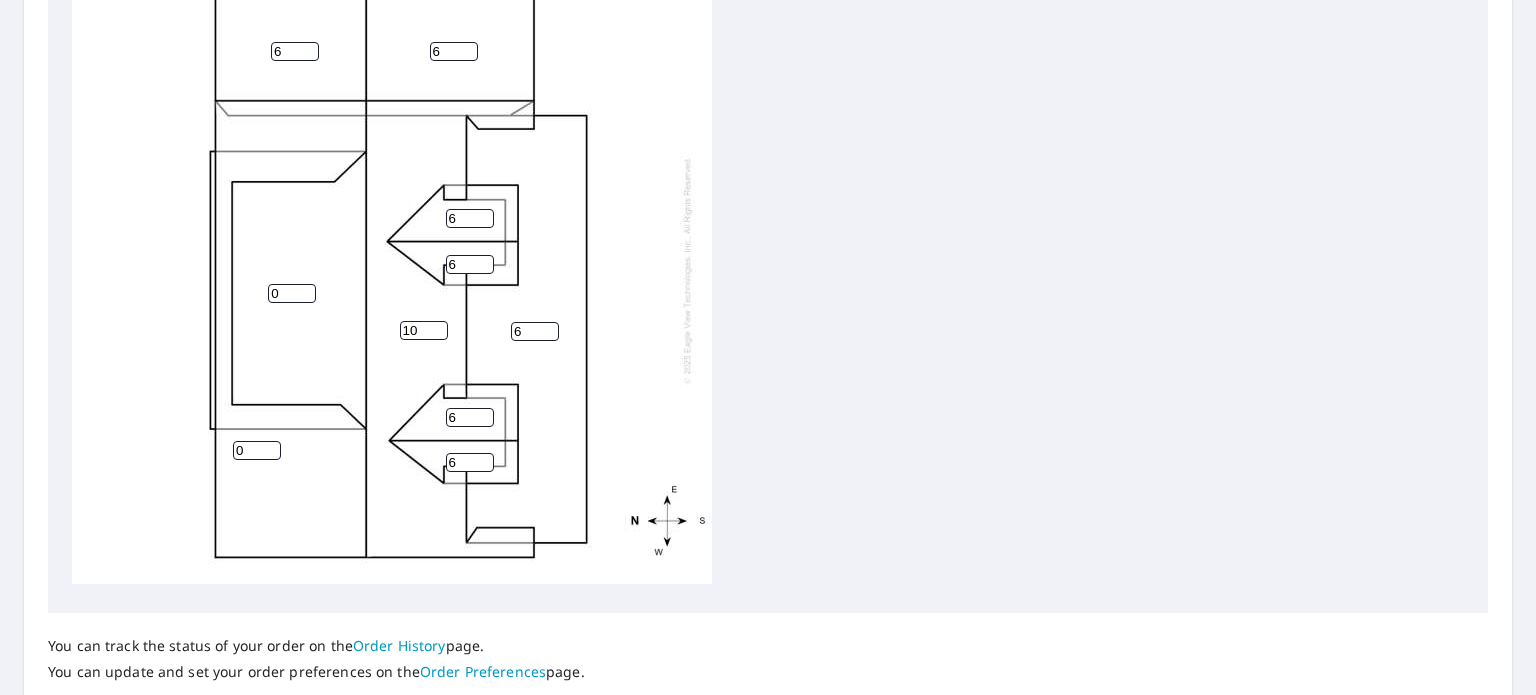type on "10" 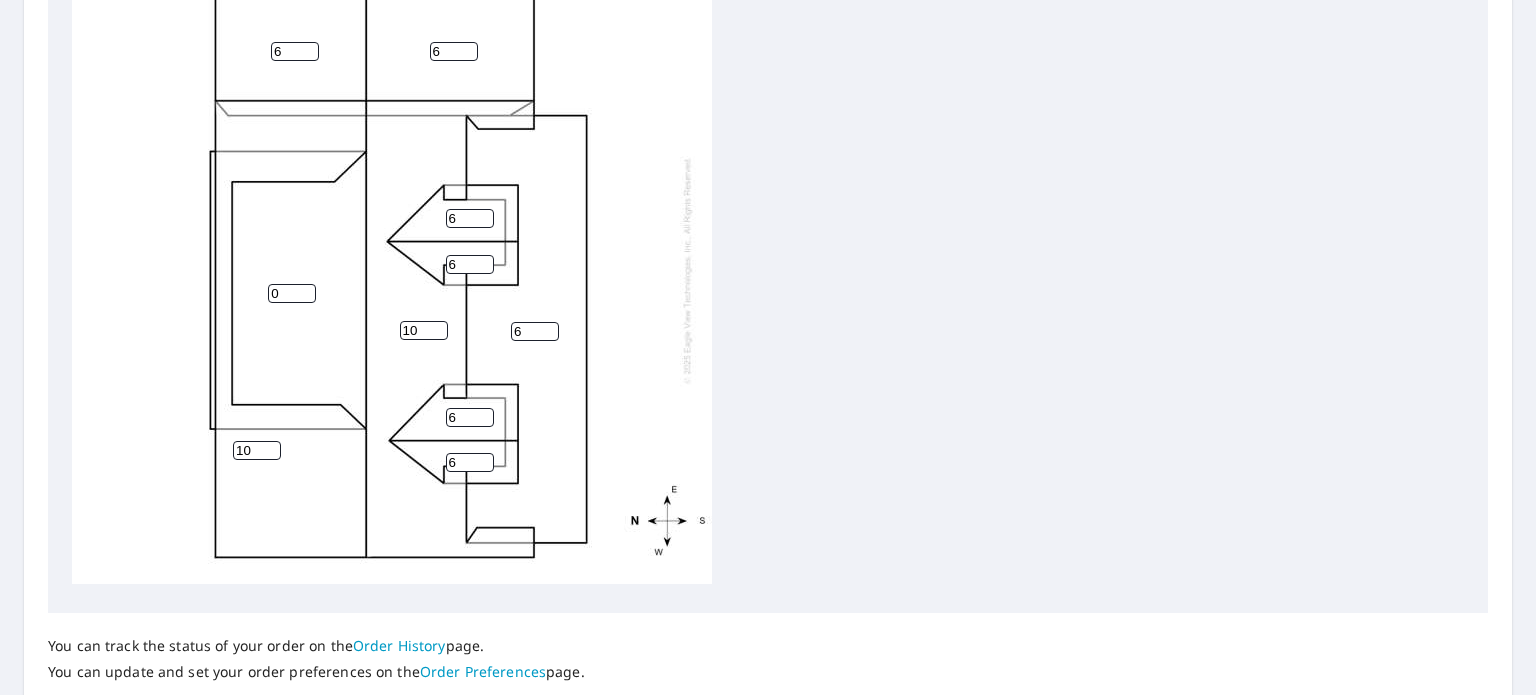 type on "10" 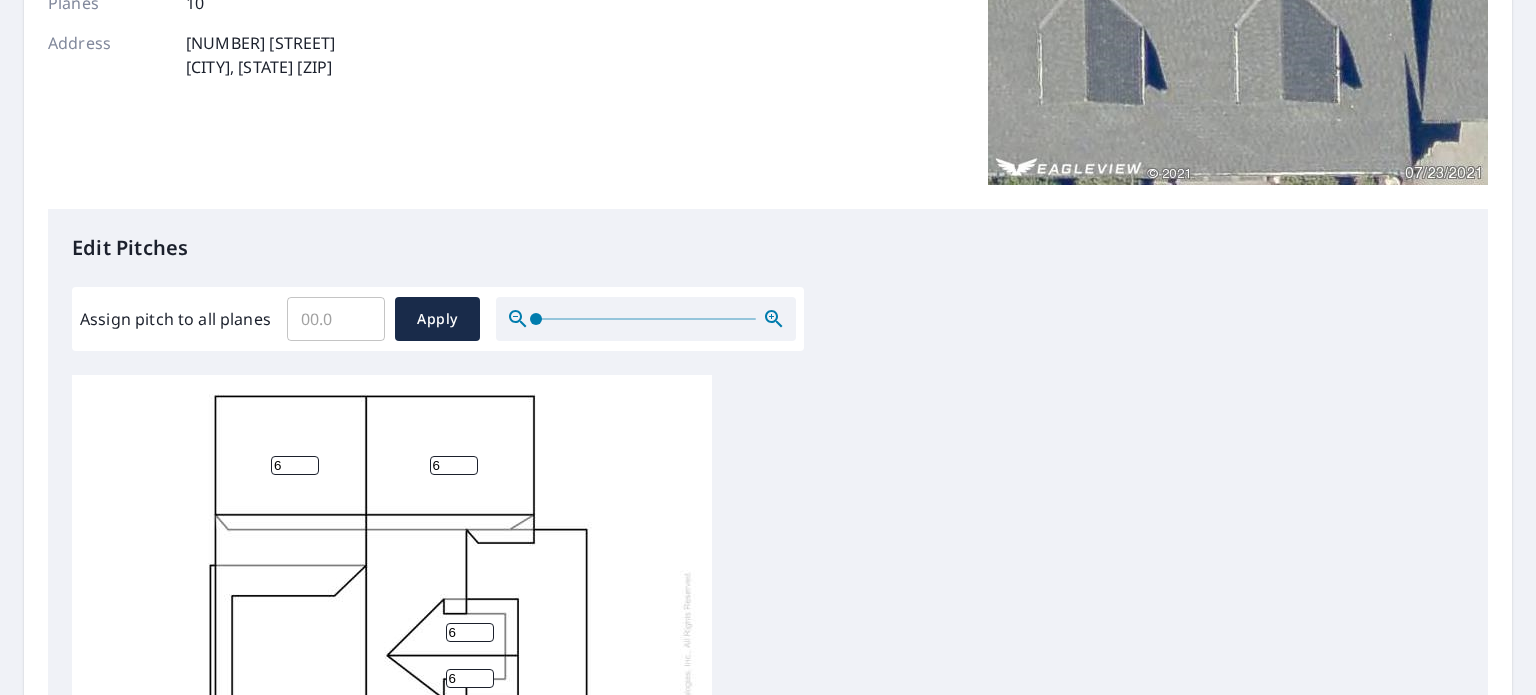 scroll, scrollTop: 326, scrollLeft: 0, axis: vertical 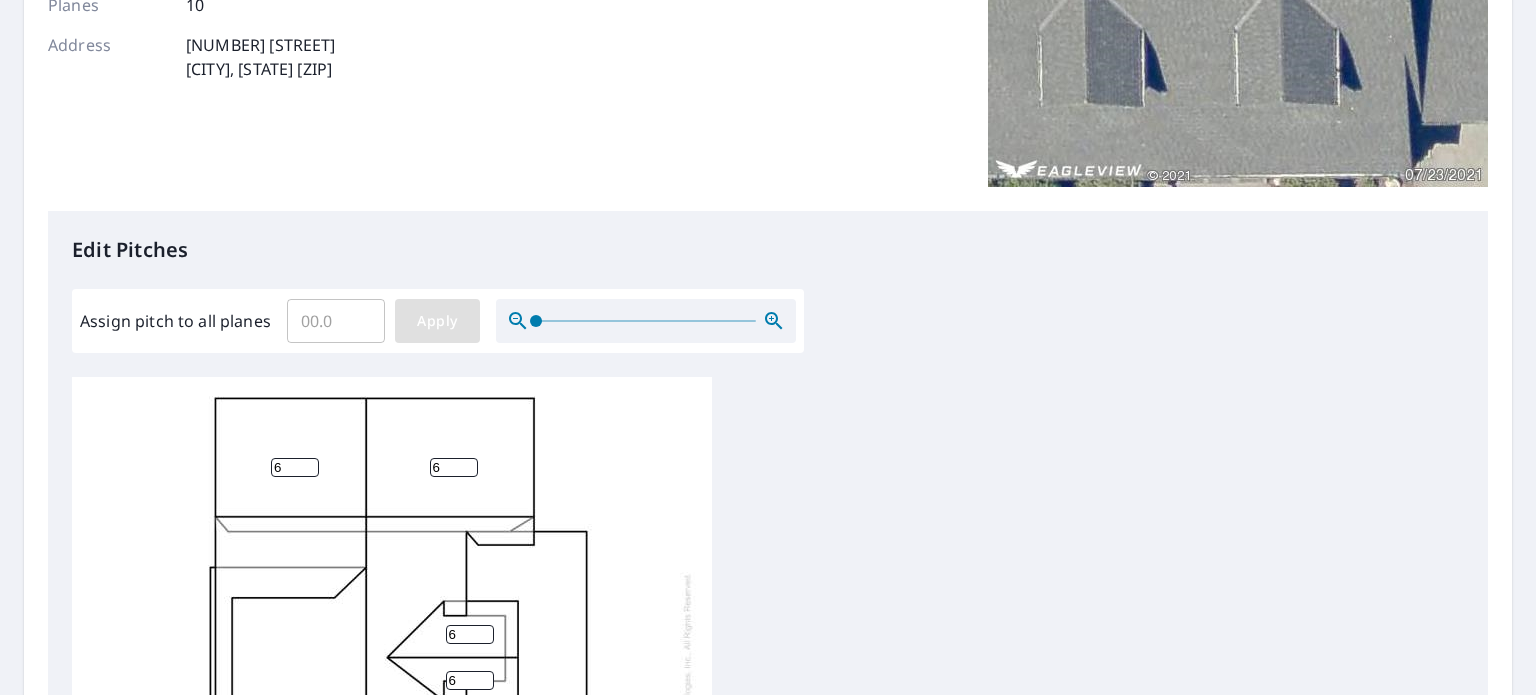 type on "5" 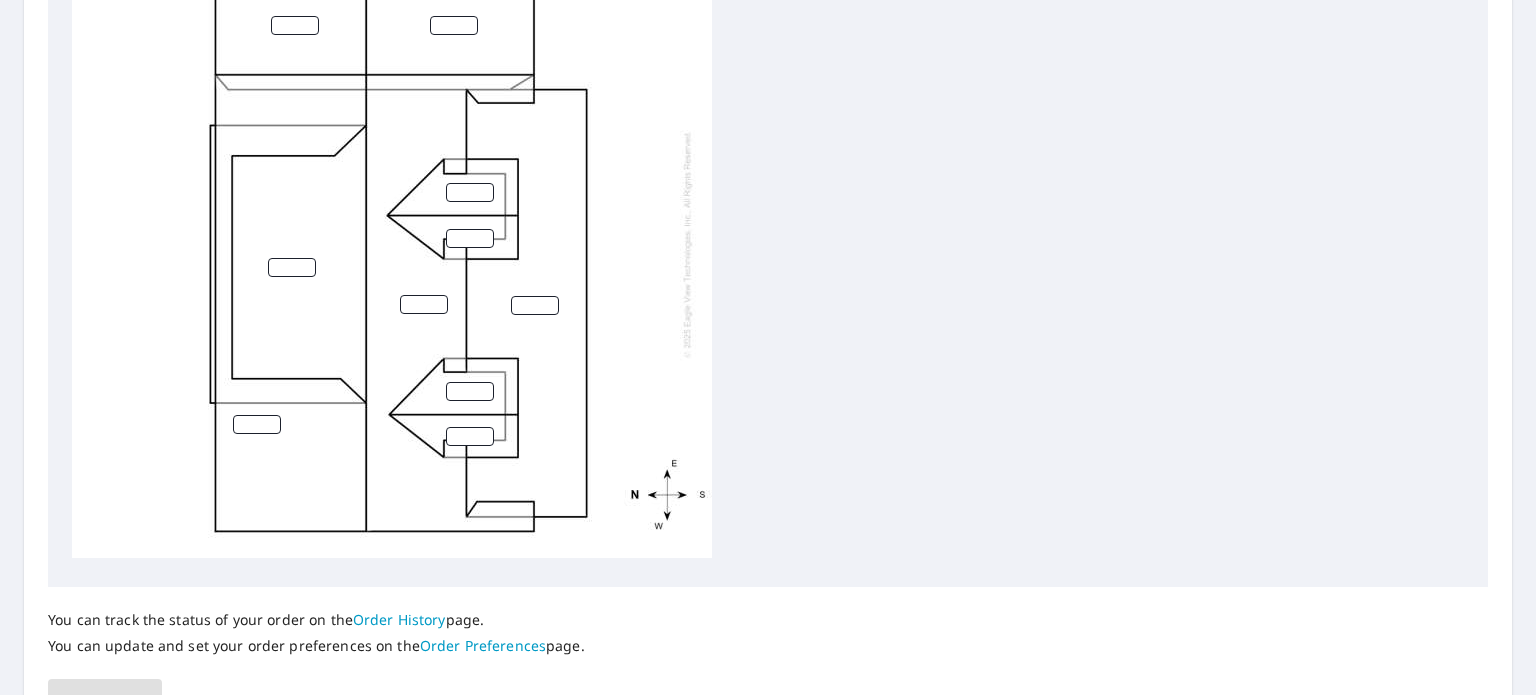 scroll, scrollTop: 772, scrollLeft: 0, axis: vertical 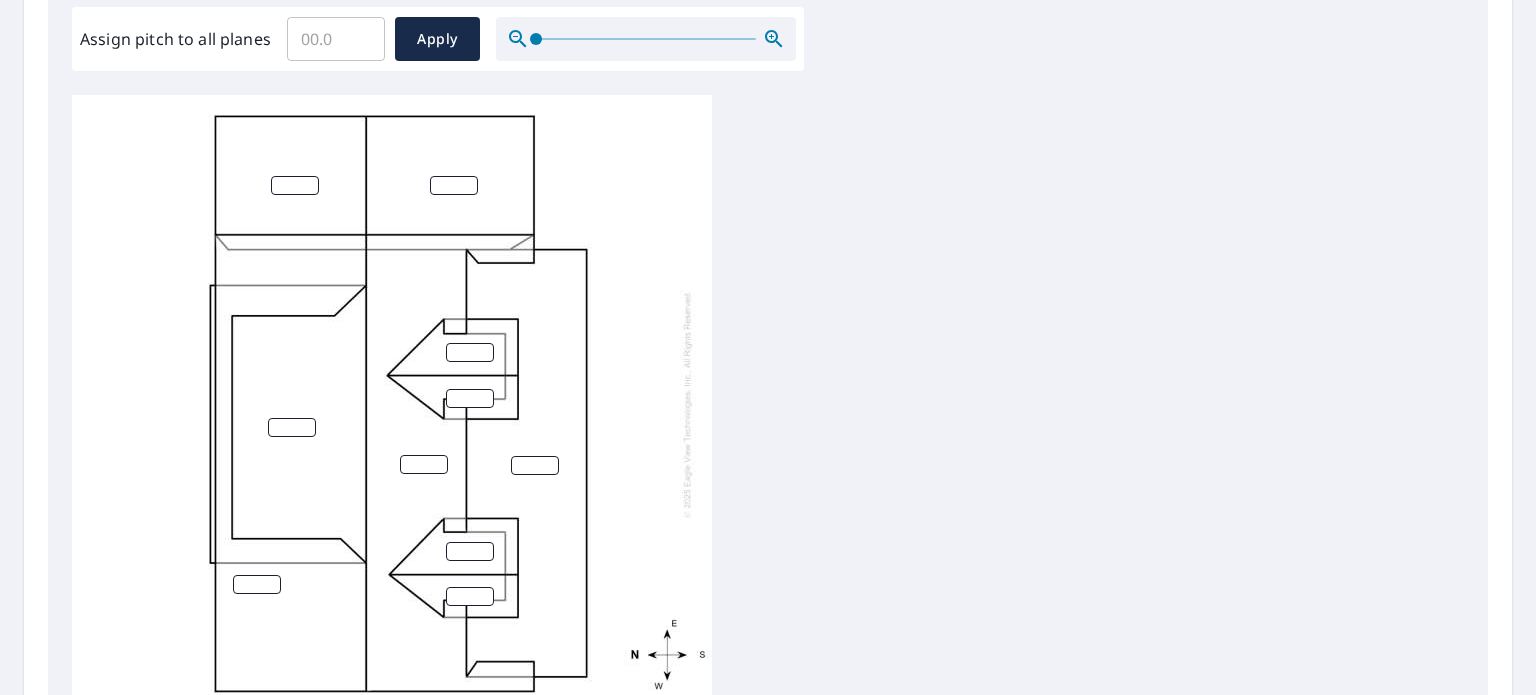click at bounding box center (295, 185) 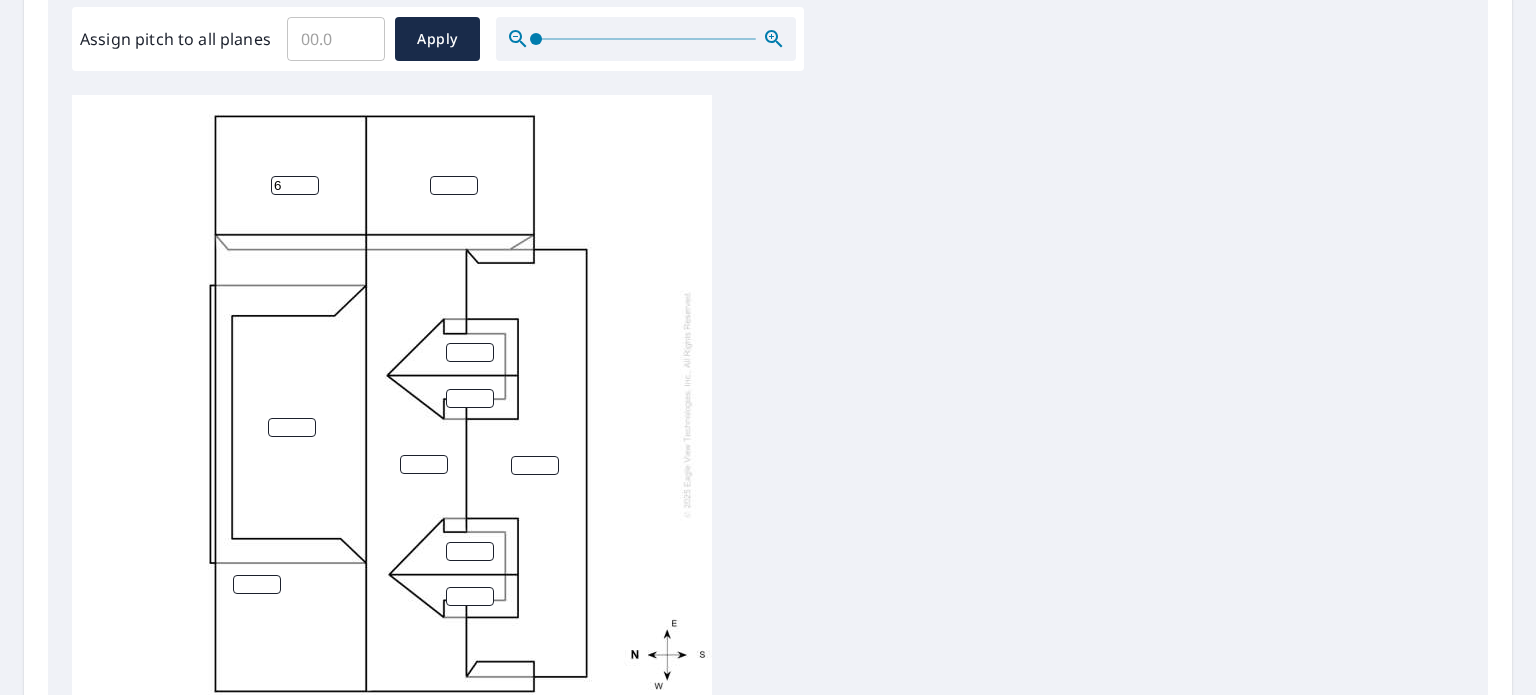 type on "6" 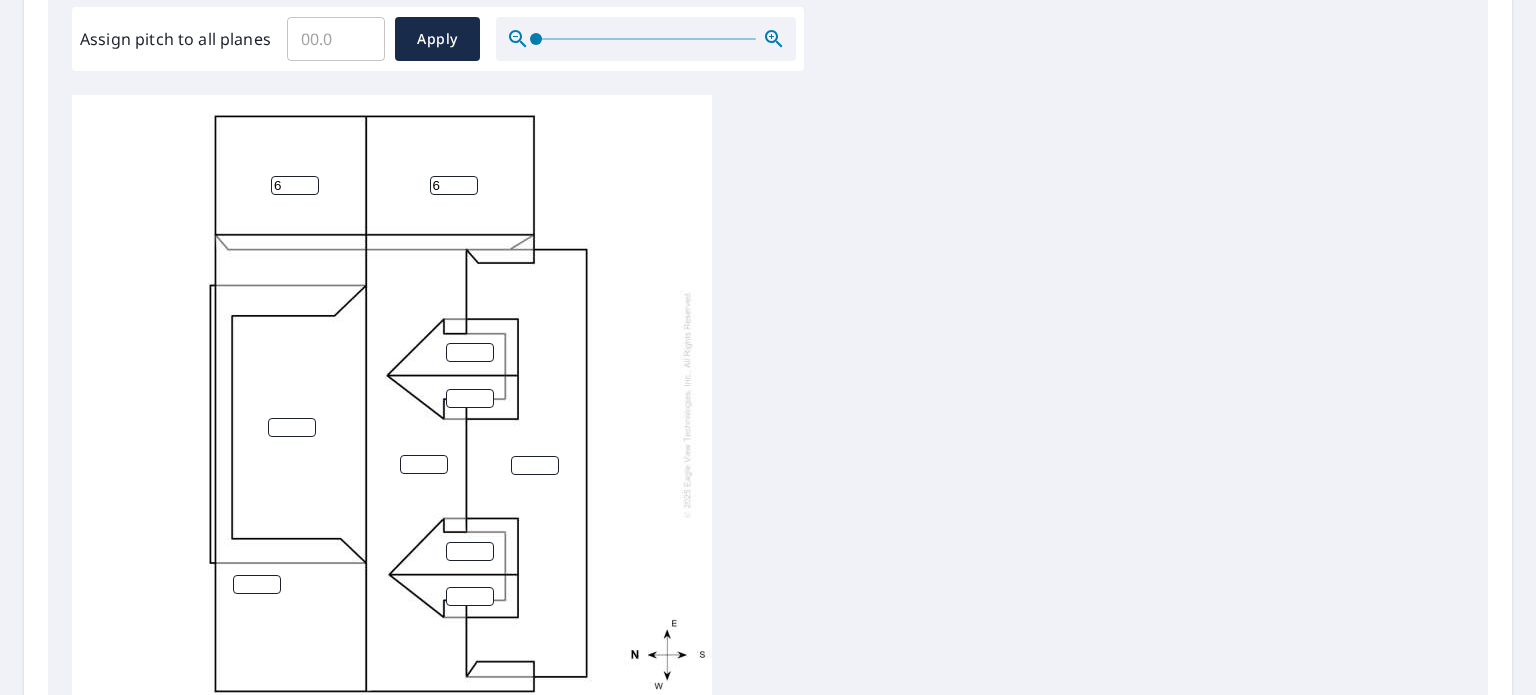 type on "6" 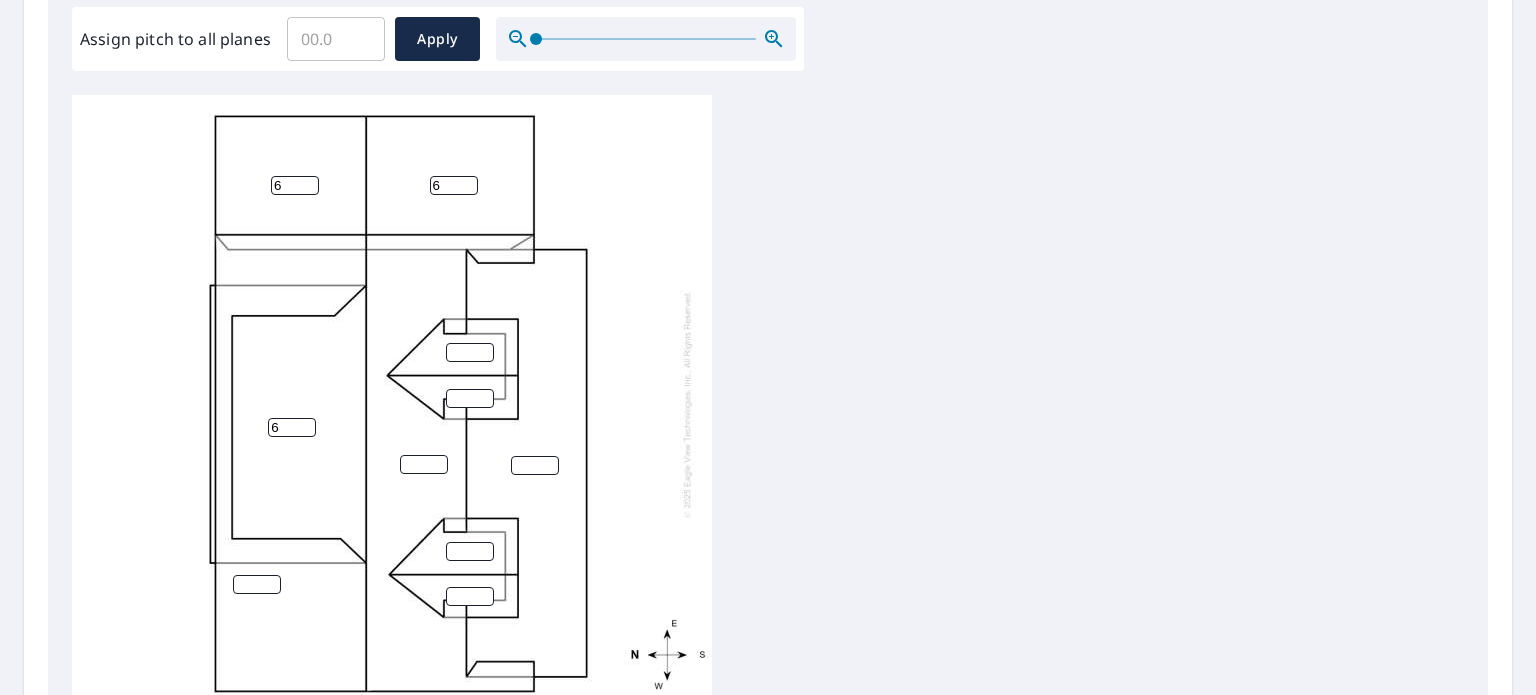type on "6" 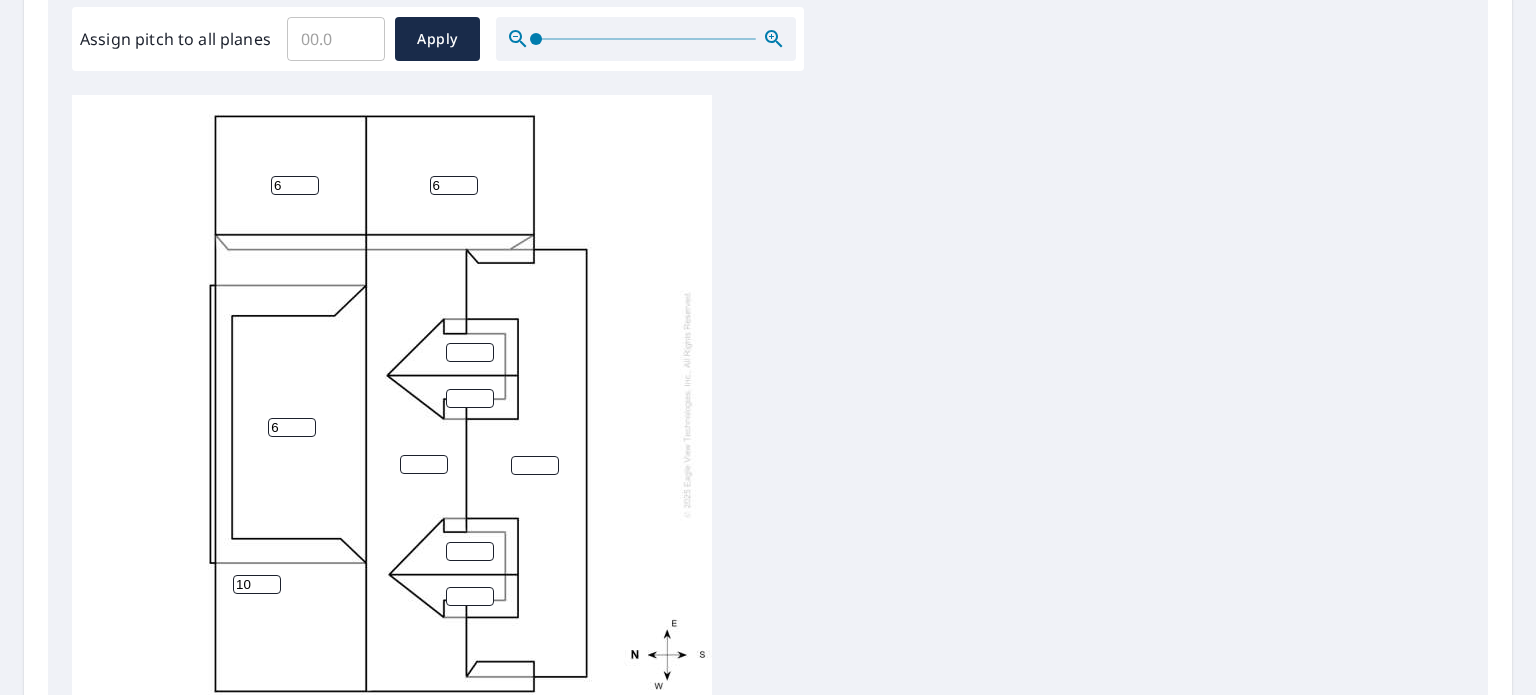 type on "10" 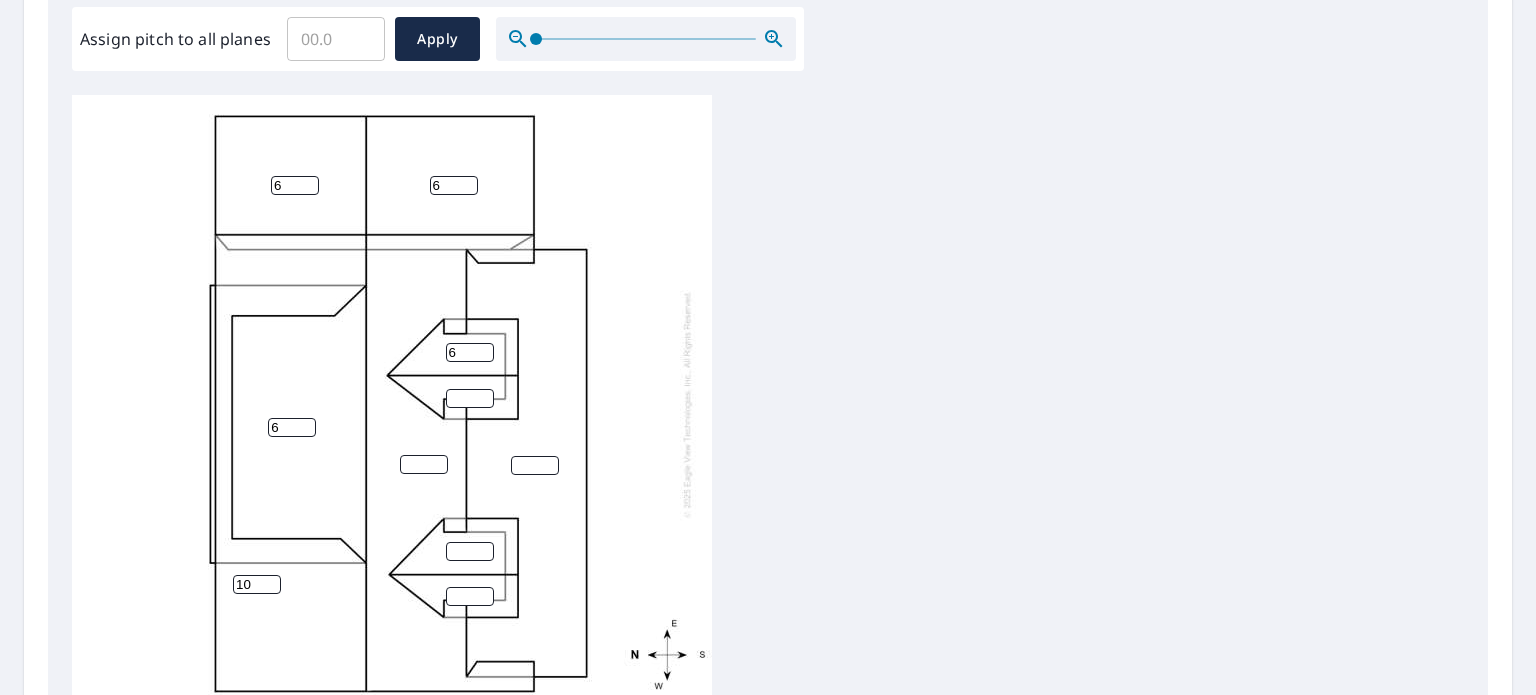 type on "6" 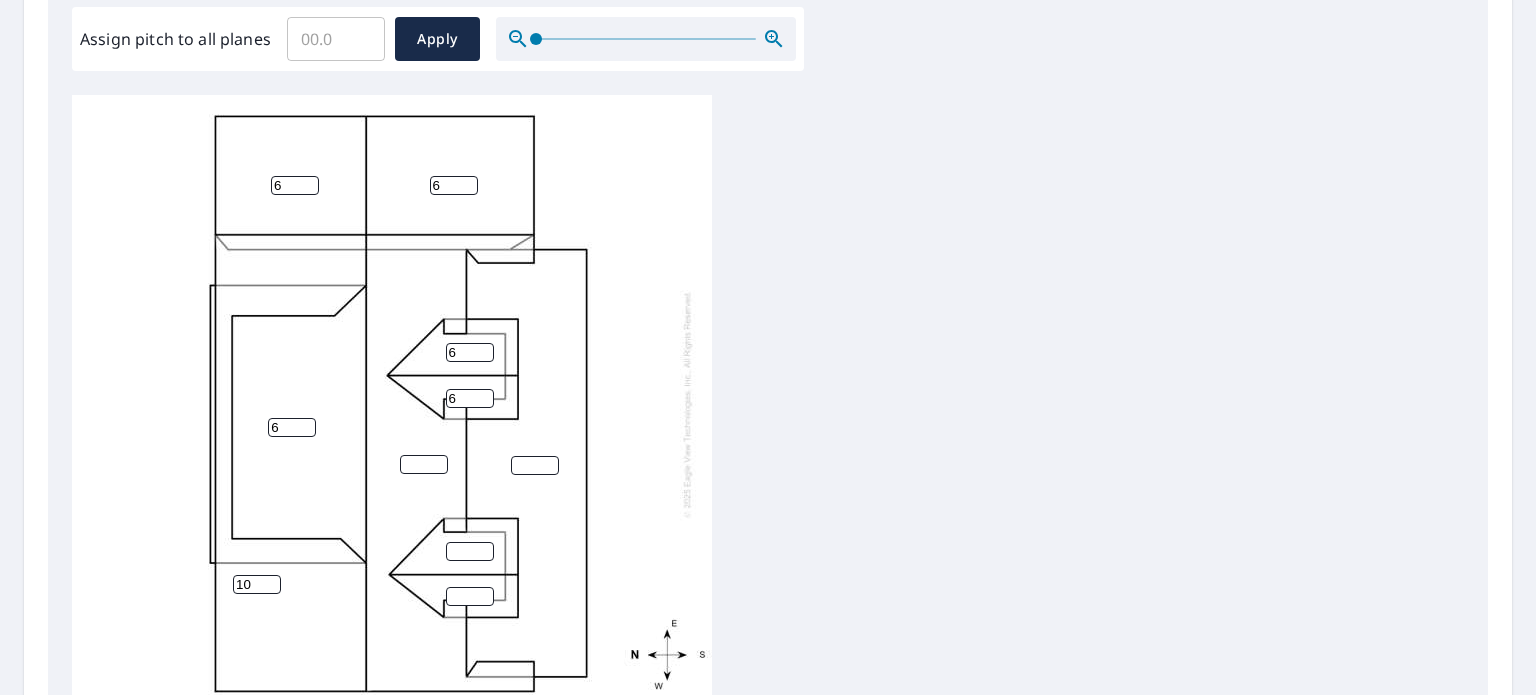 type on "6" 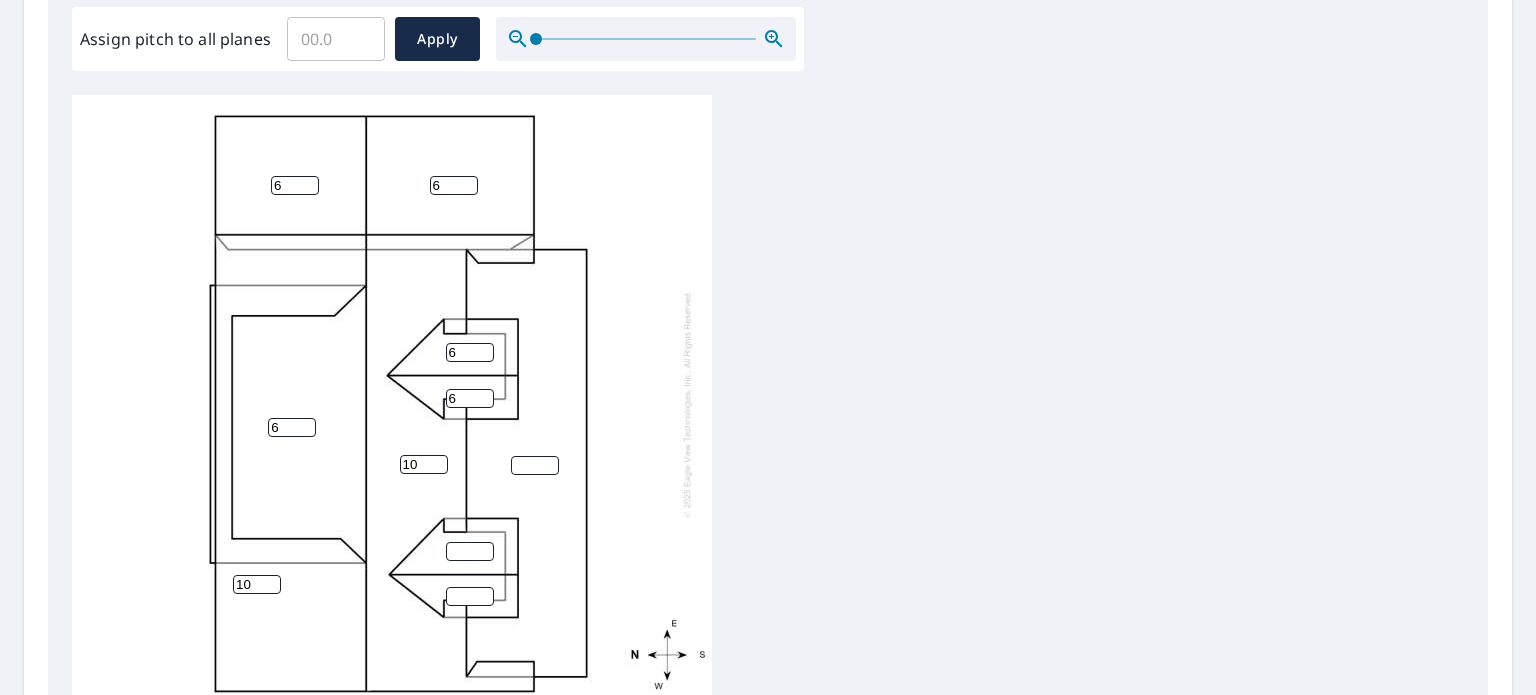 type on "10" 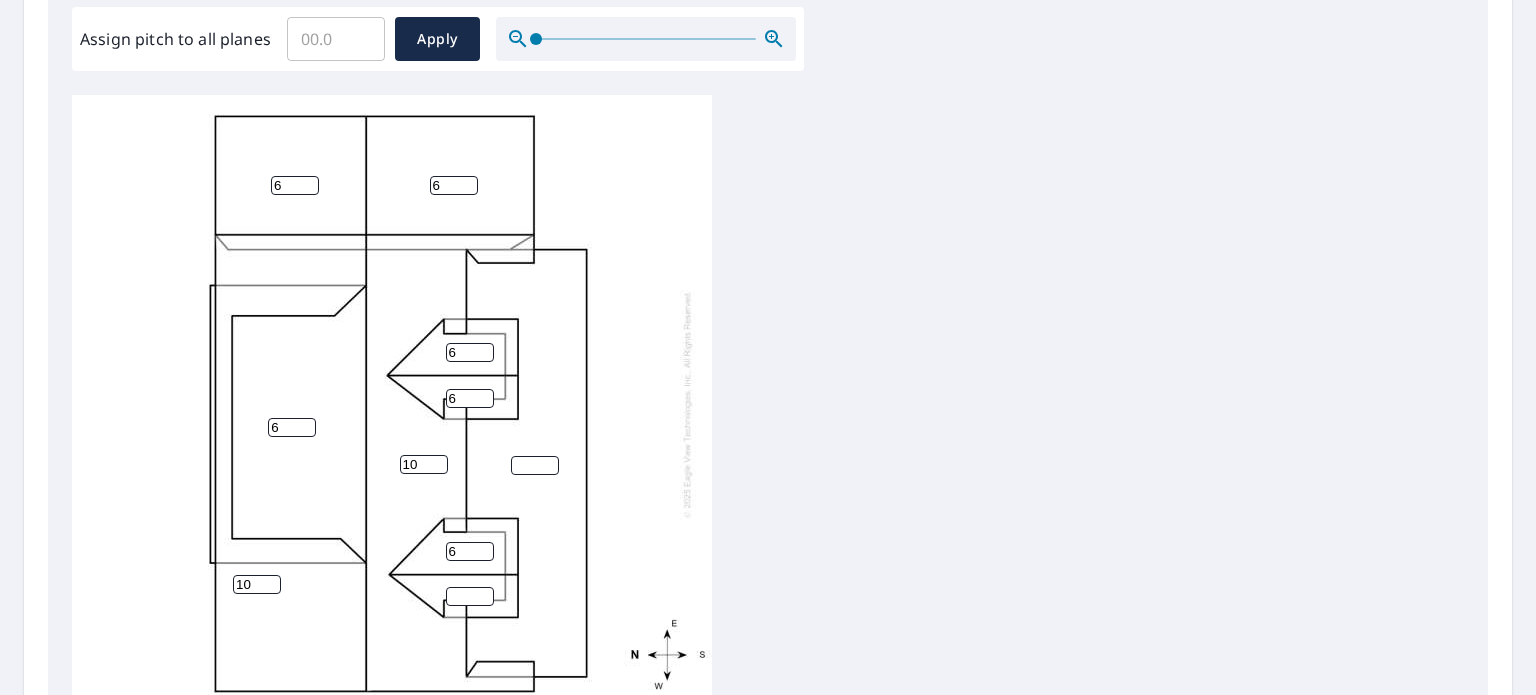 type on "6" 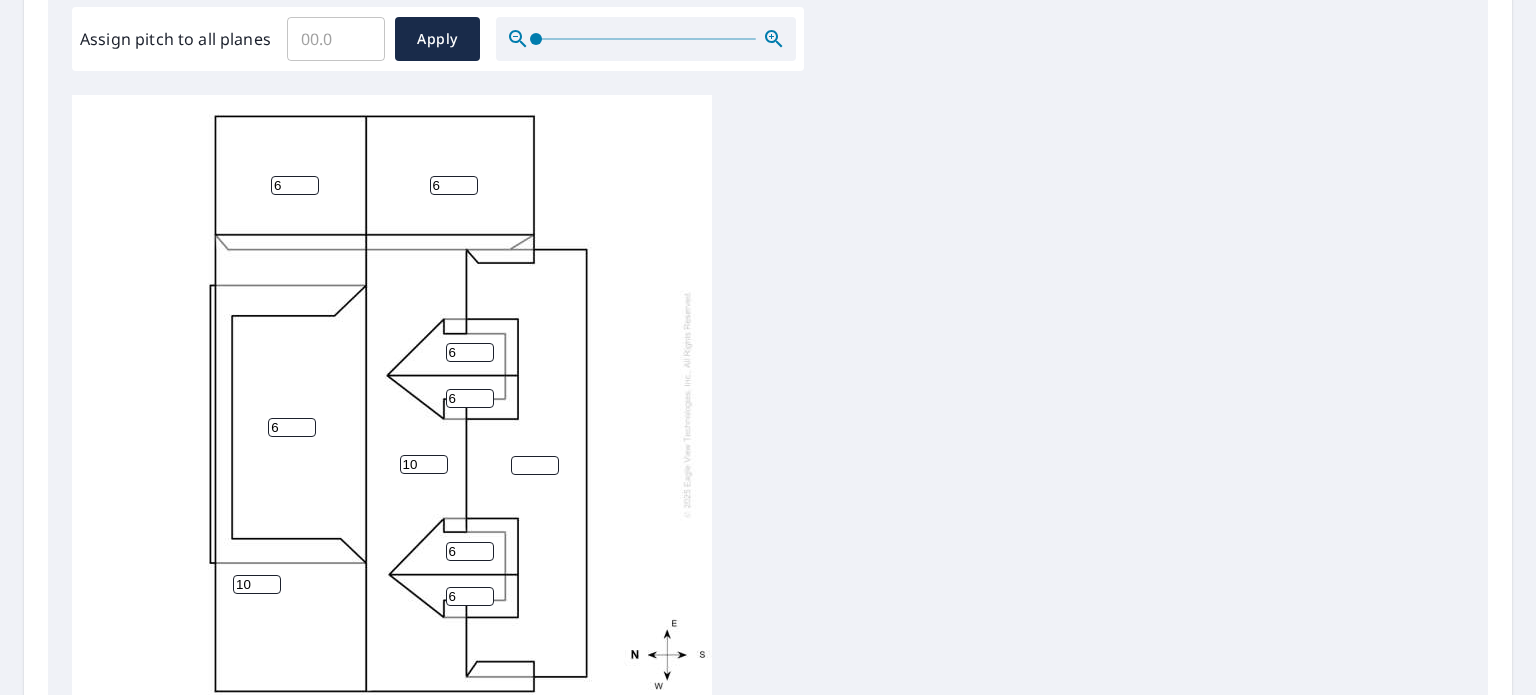 type on "6" 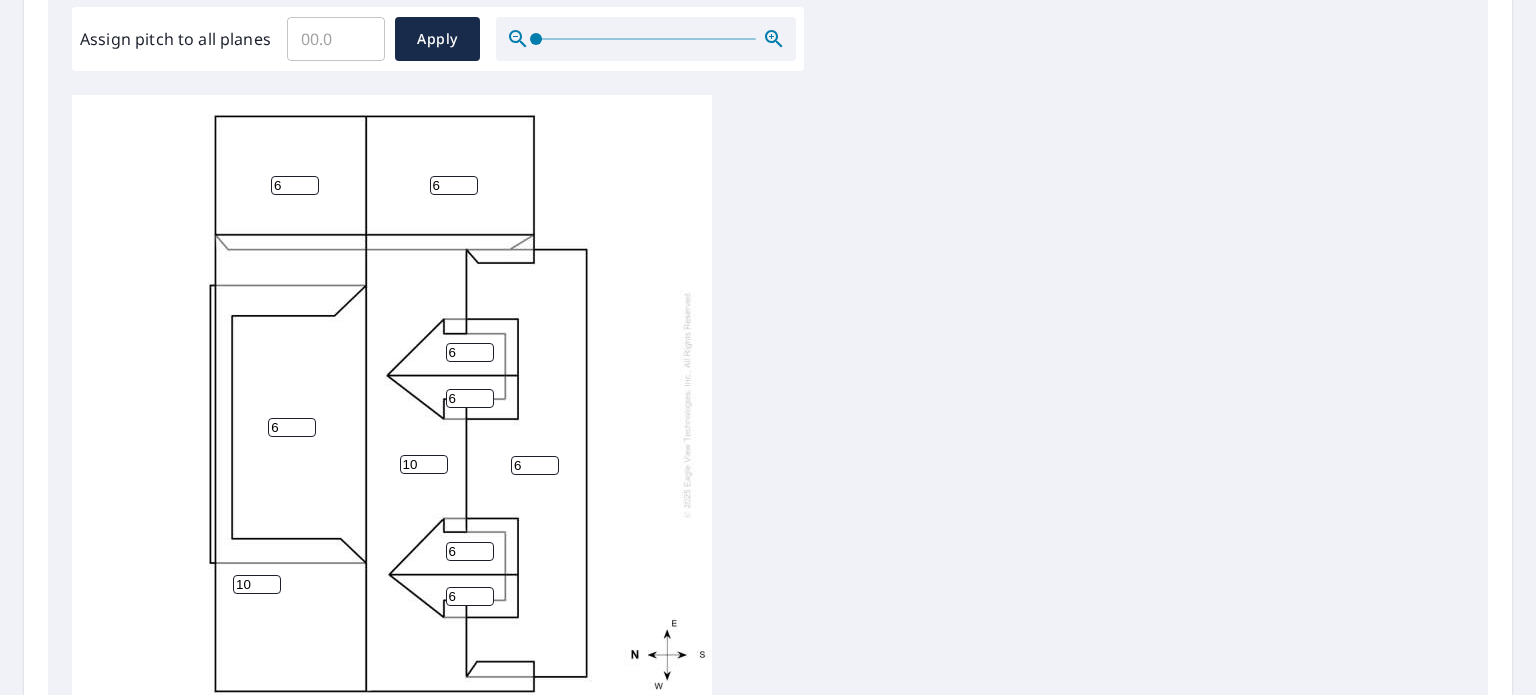 scroll, scrollTop: 887, scrollLeft: 0, axis: vertical 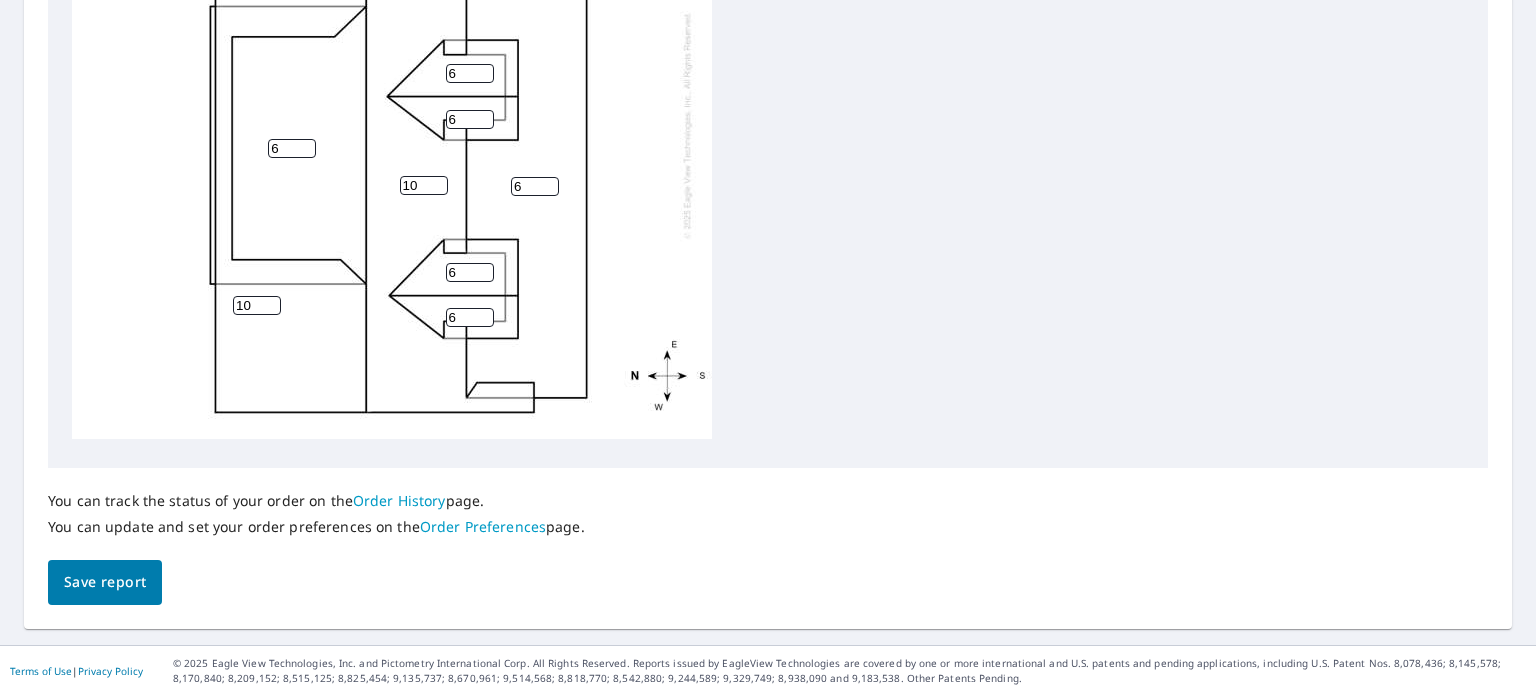 type on "6" 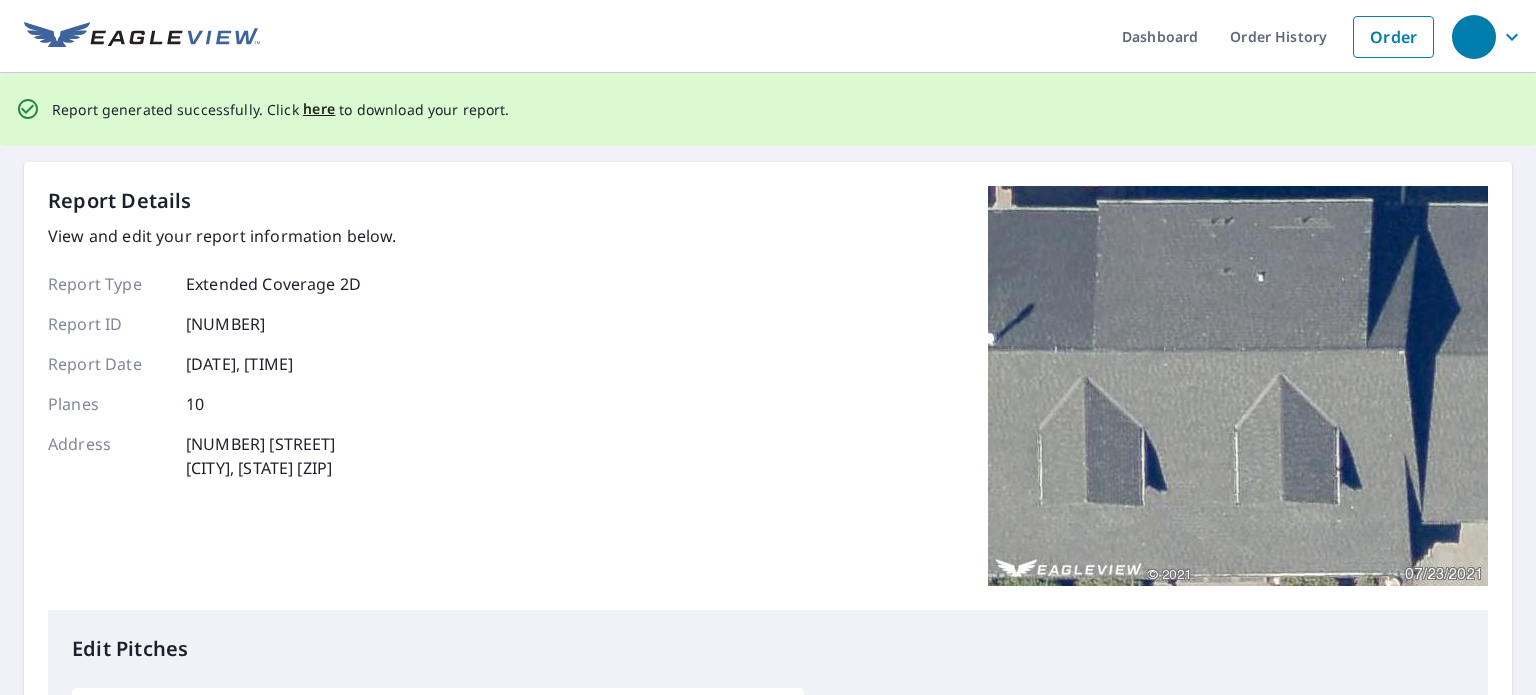scroll, scrollTop: 0, scrollLeft: 0, axis: both 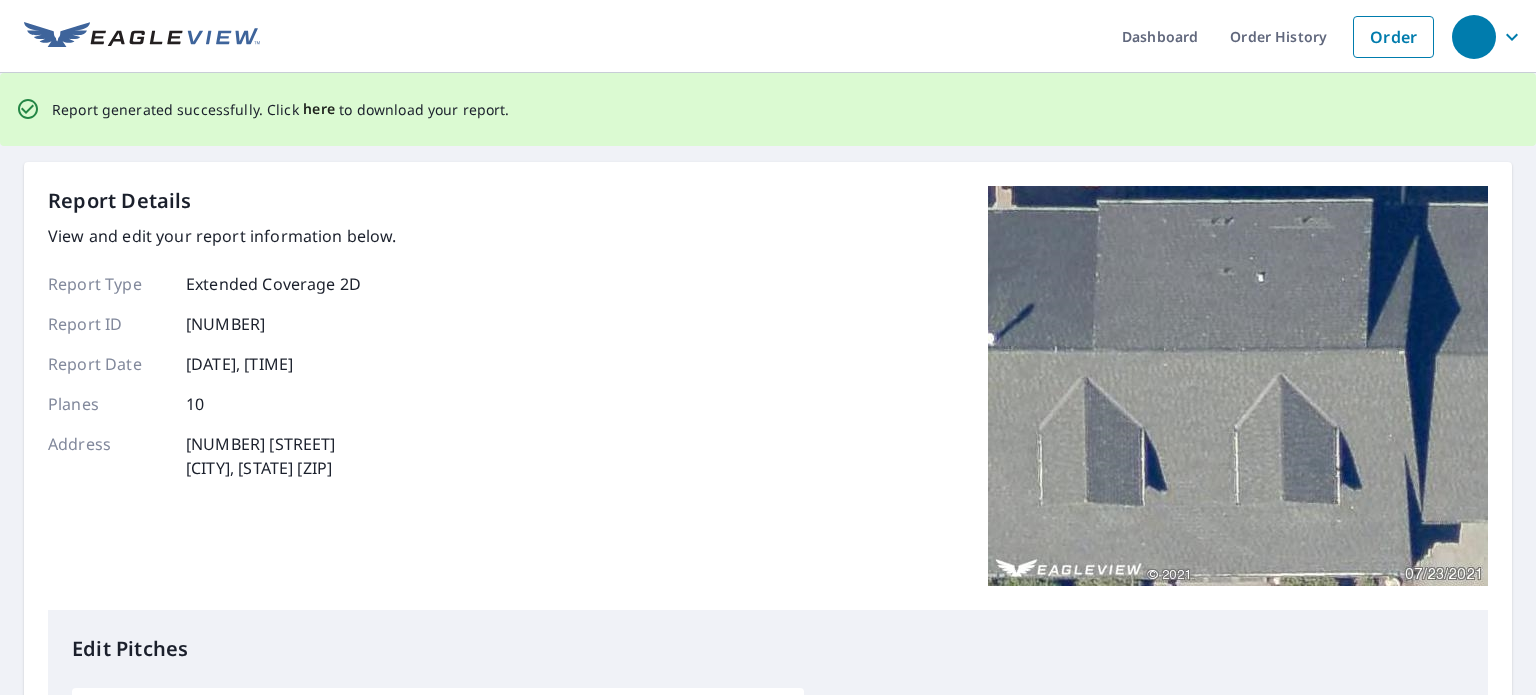 click on "here" at bounding box center (319, 109) 